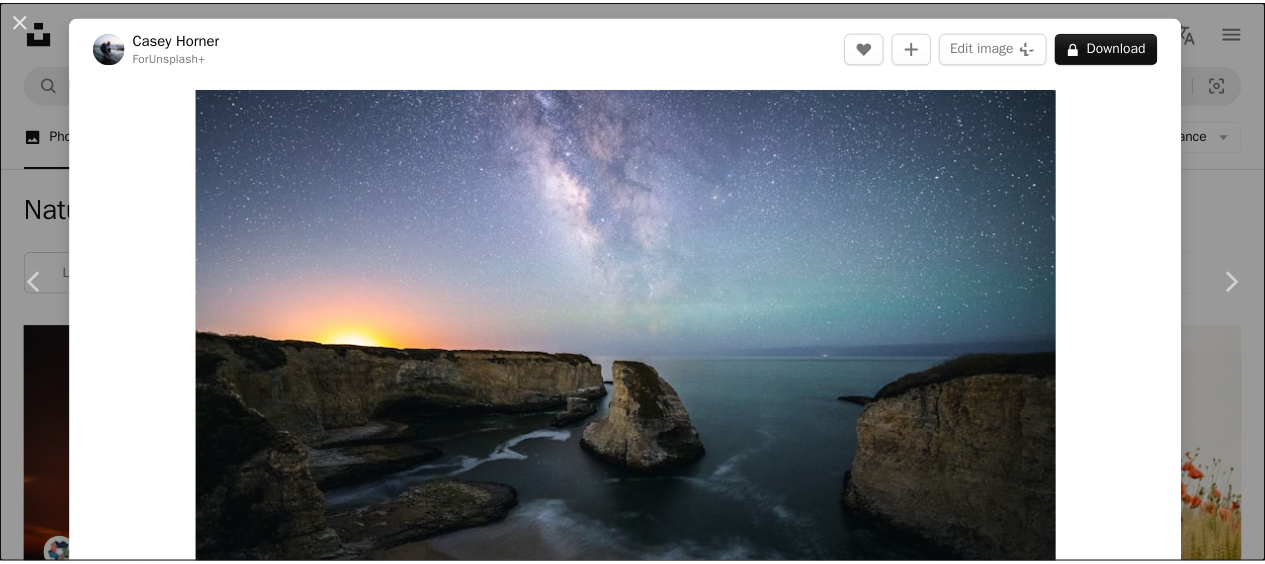 scroll, scrollTop: 3428, scrollLeft: 0, axis: vertical 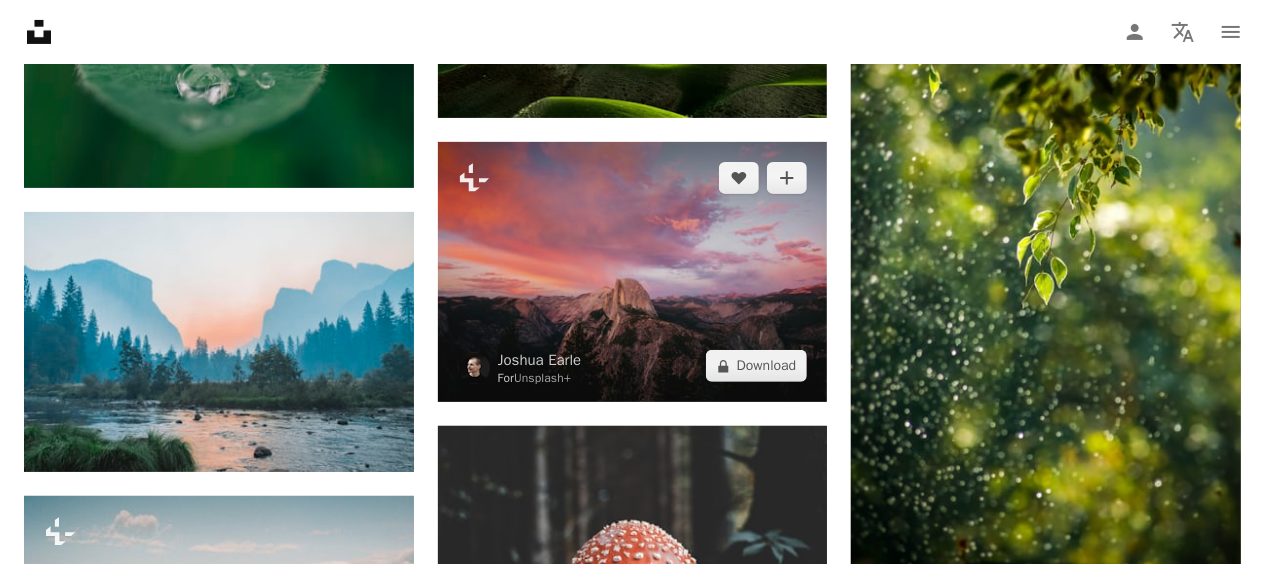 click at bounding box center [633, 272] 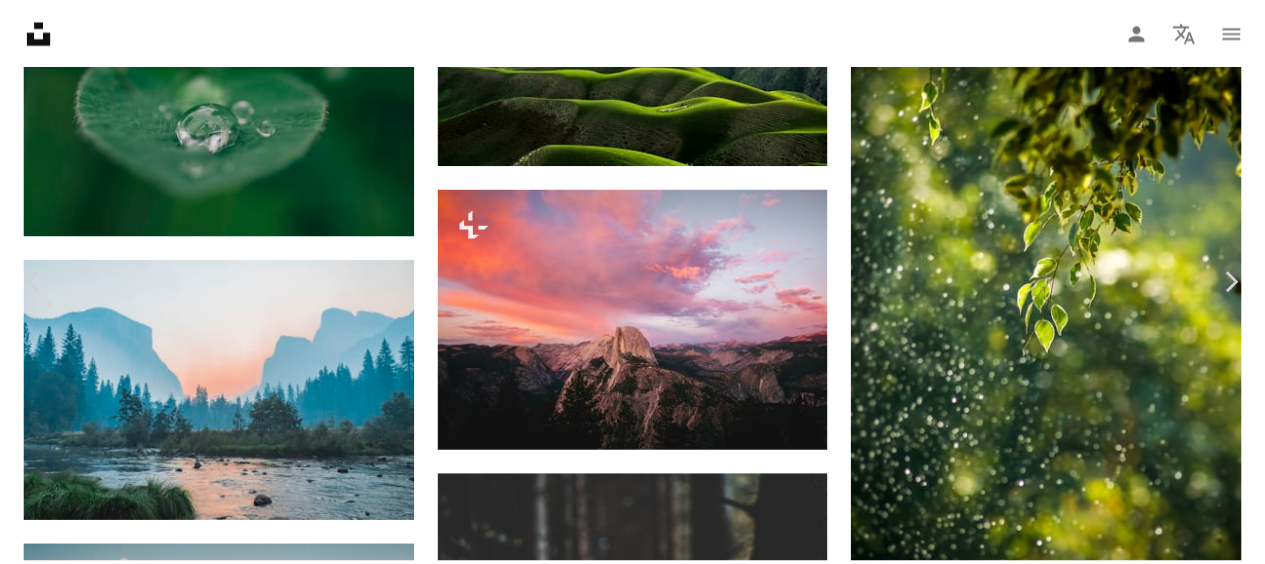 scroll, scrollTop: 20, scrollLeft: 0, axis: vertical 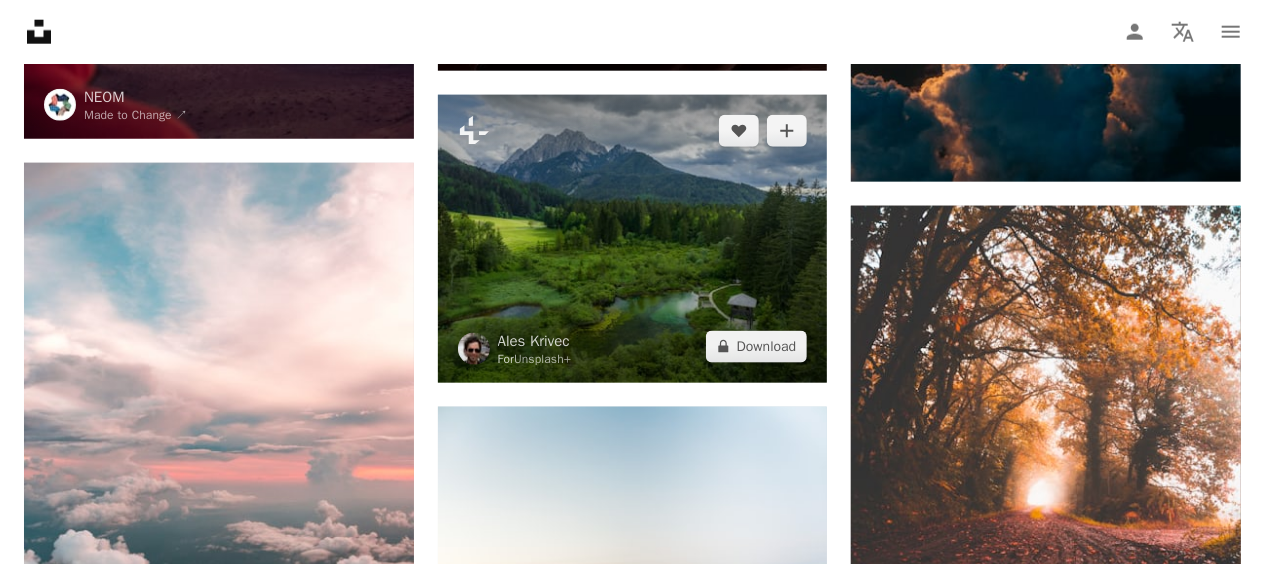 click at bounding box center (633, 238) 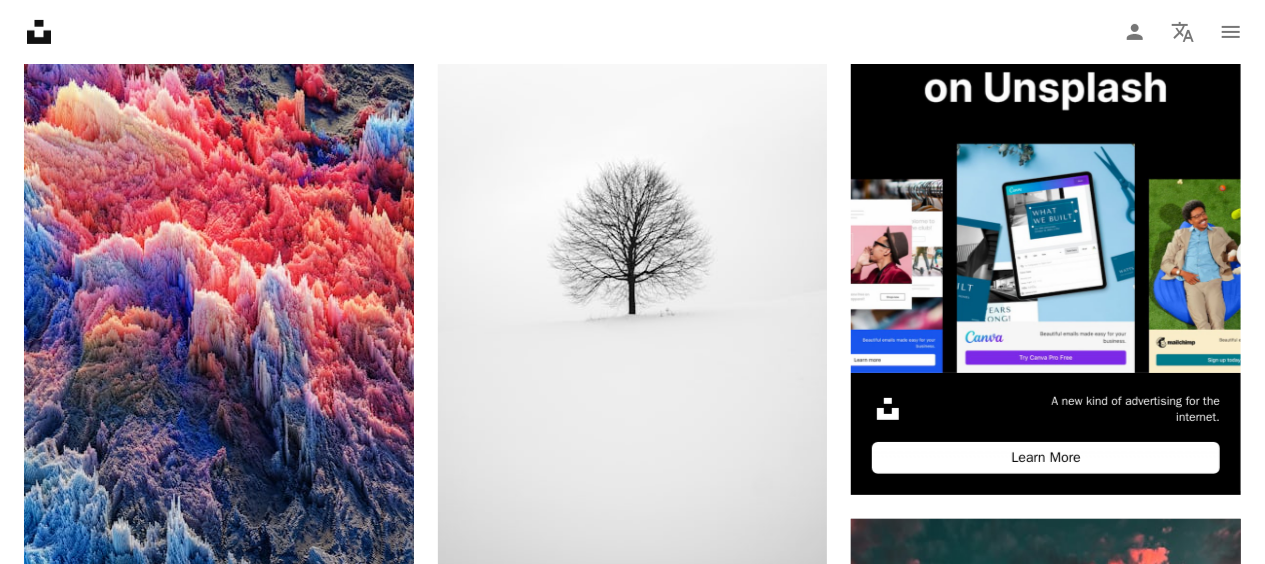scroll, scrollTop: 342, scrollLeft: 0, axis: vertical 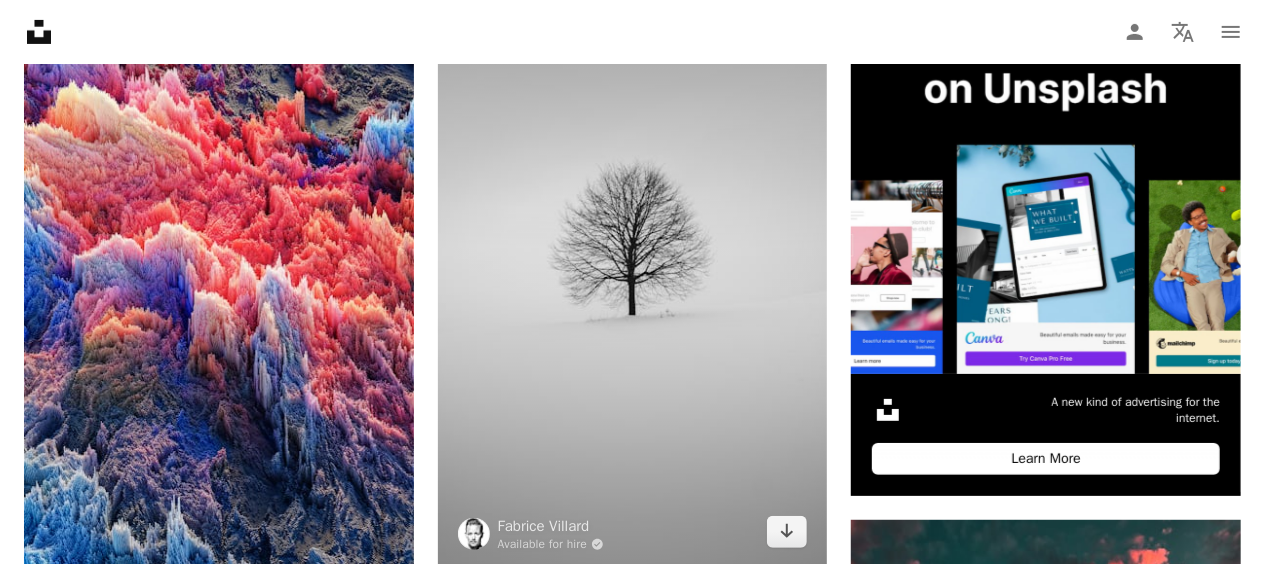 click at bounding box center [633, 276] 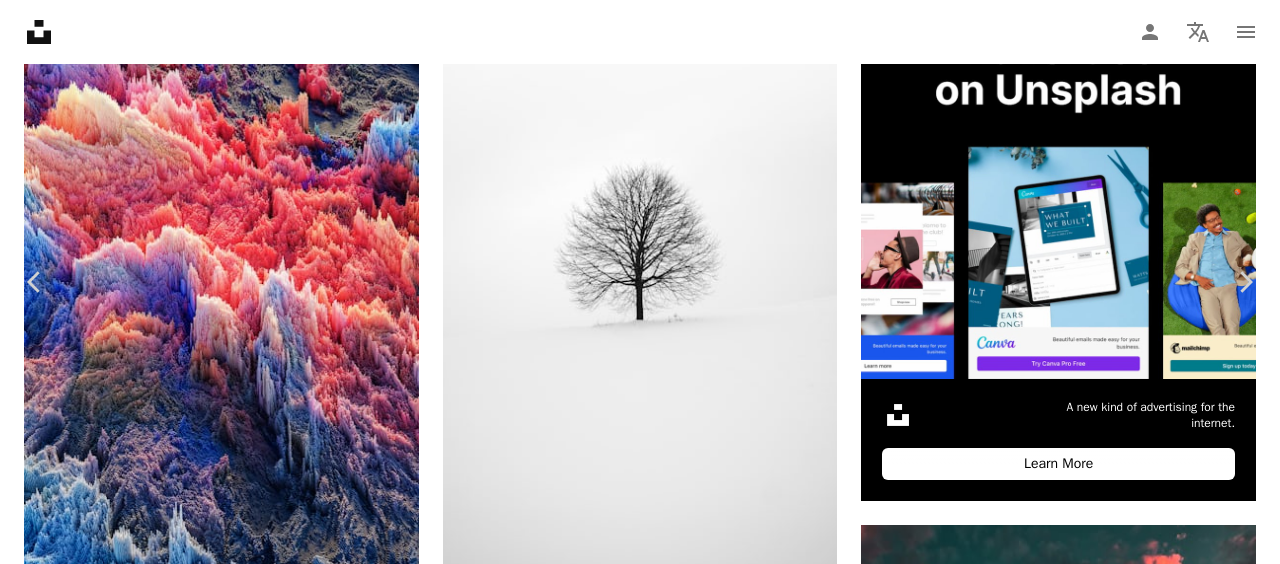 click on "Chevron down" 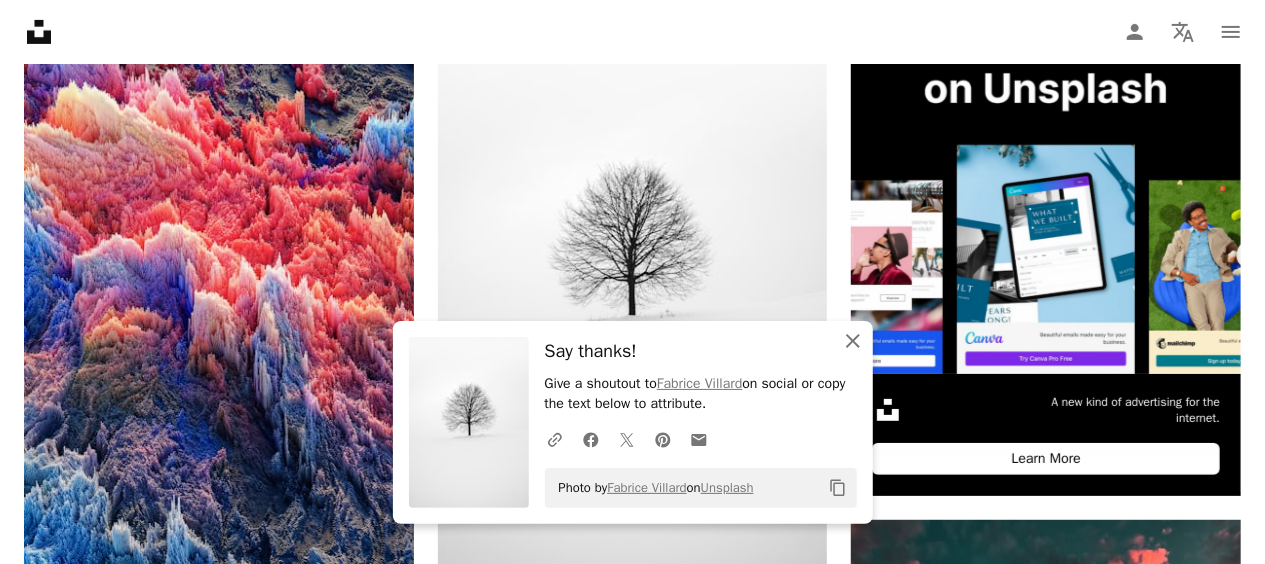click on "An X shape" 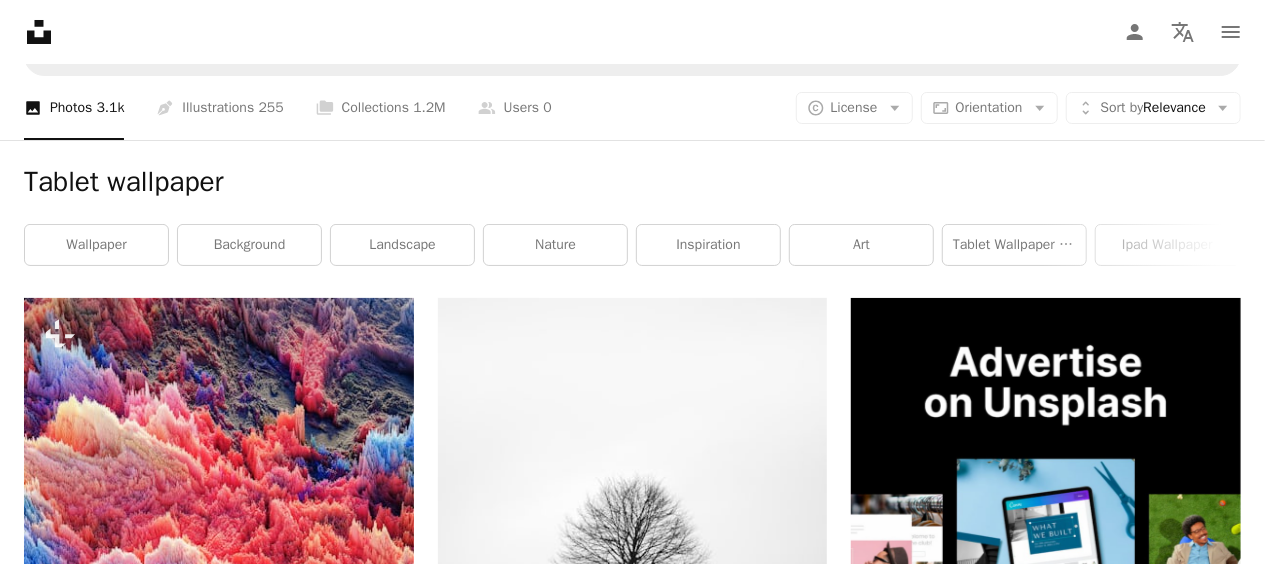 scroll, scrollTop: 48, scrollLeft: 0, axis: vertical 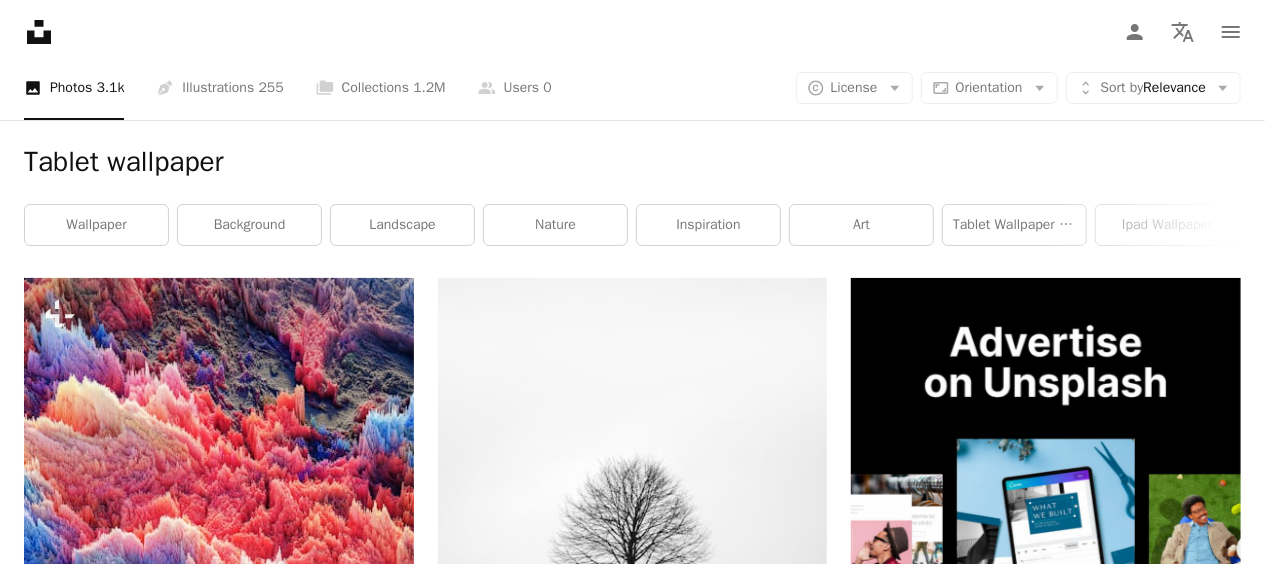 click on "nature" at bounding box center (555, 225) 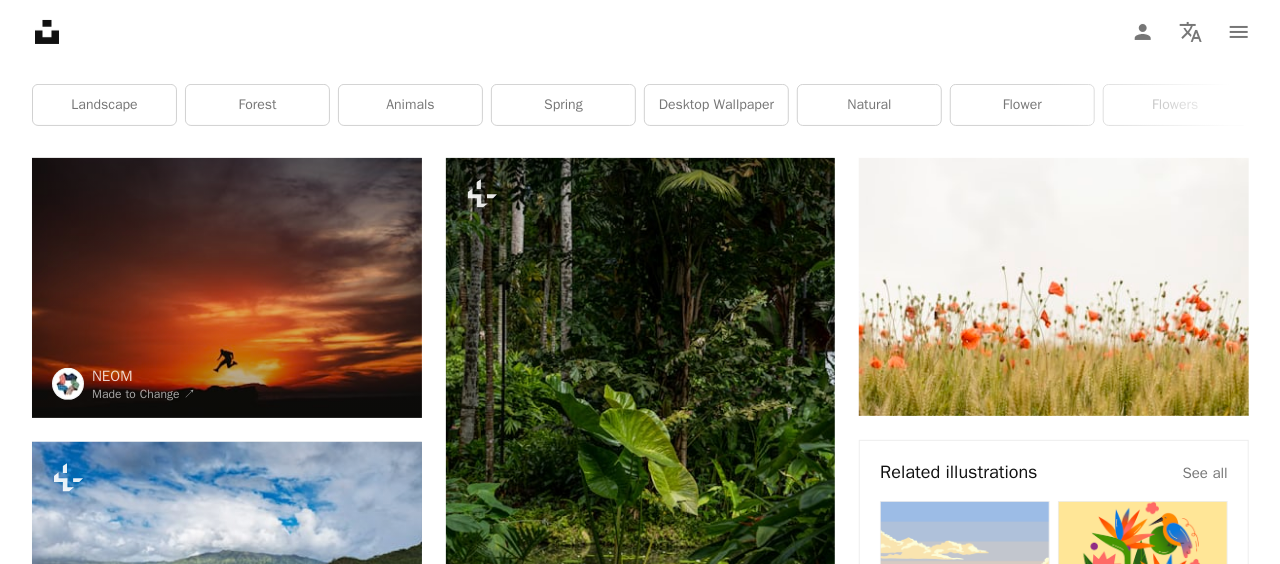 scroll, scrollTop: 120, scrollLeft: 0, axis: vertical 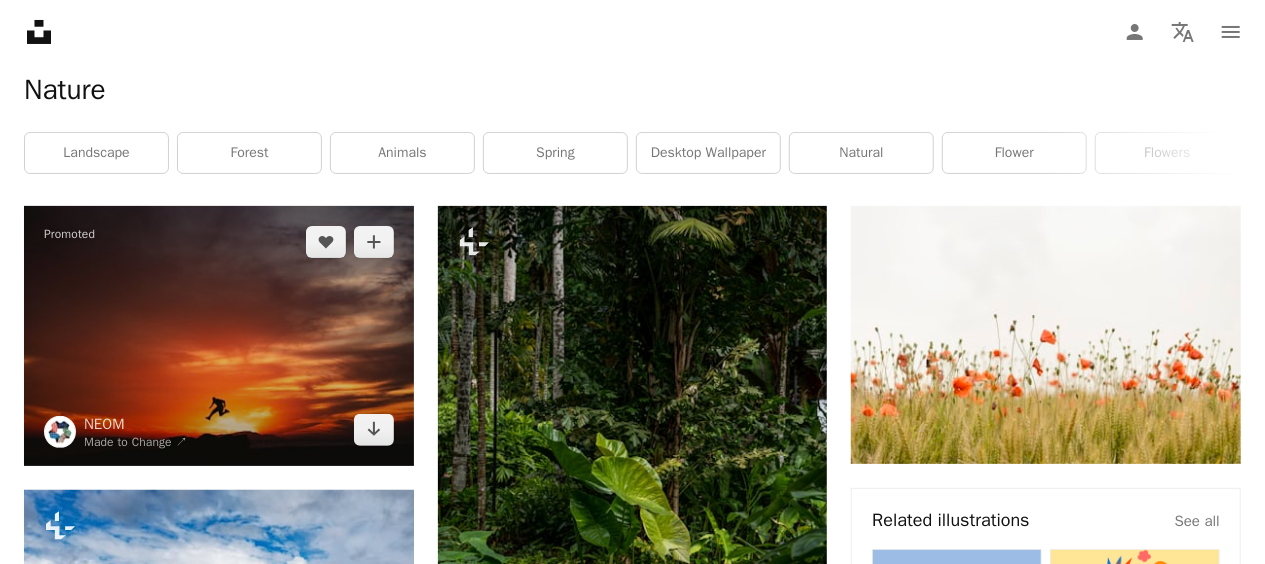 click at bounding box center [219, 336] 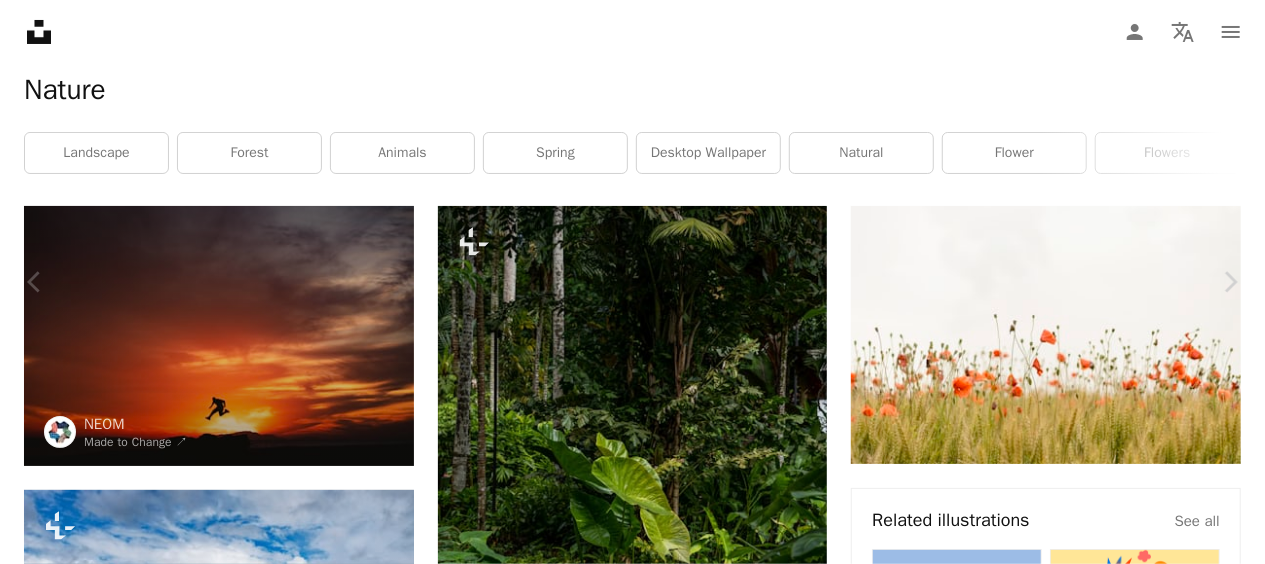click on "Zoom in" at bounding box center (625, 8887) 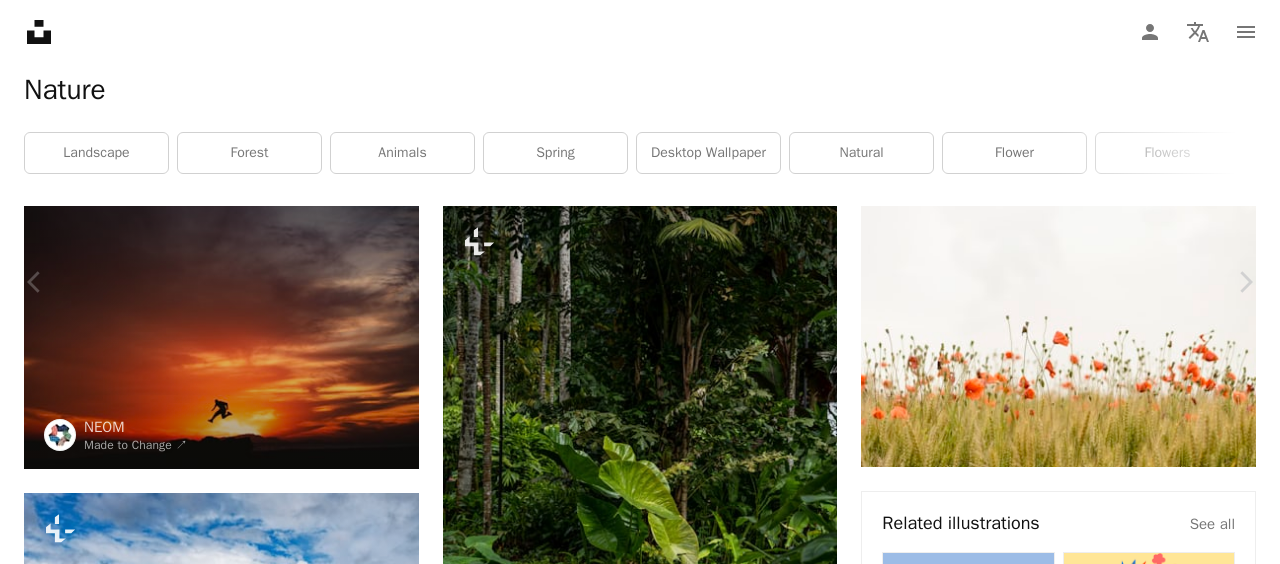 scroll, scrollTop: 1138, scrollLeft: 0, axis: vertical 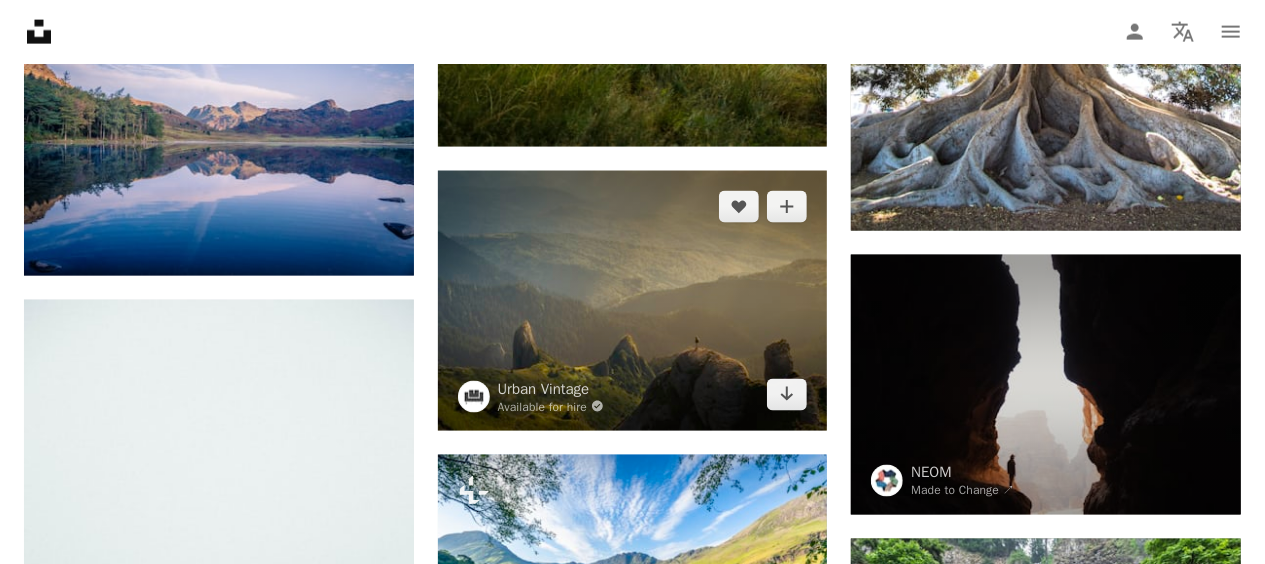 click at bounding box center [633, 300] 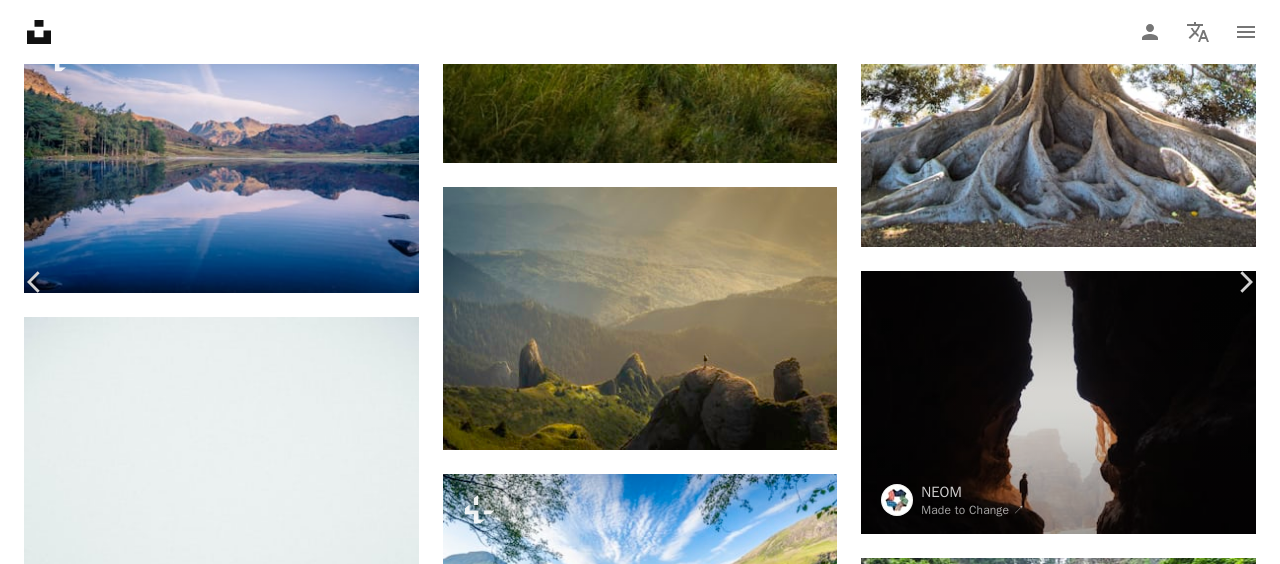 click on "Chevron down" 